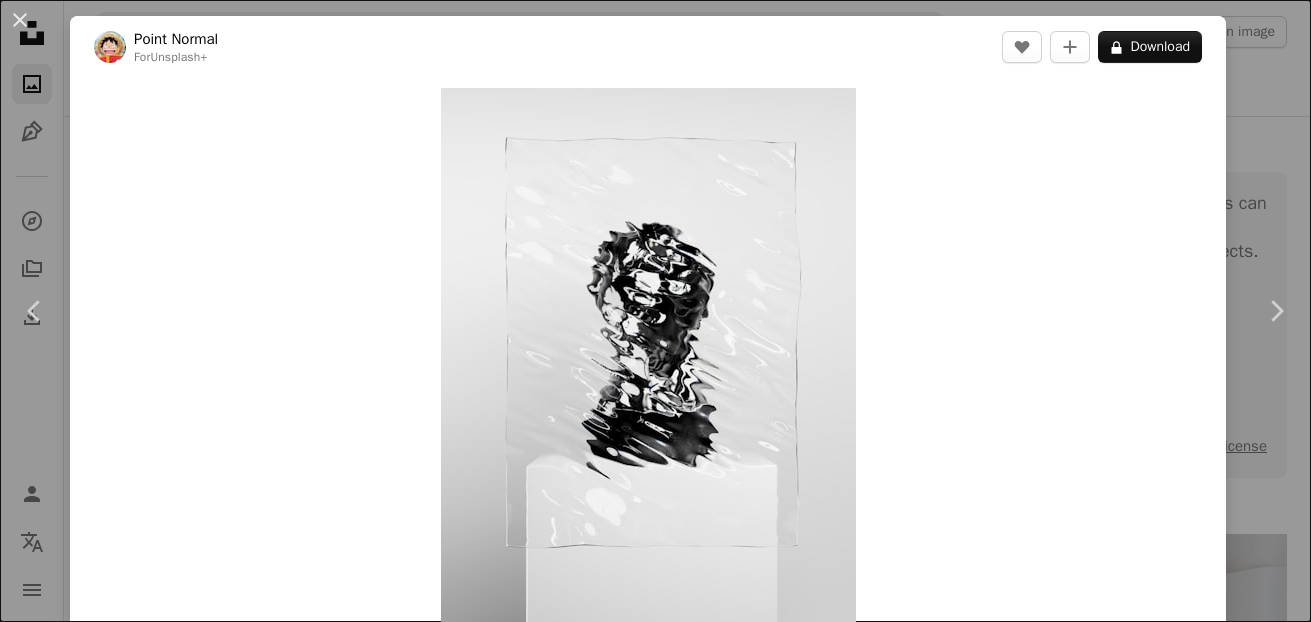 scroll, scrollTop: 1000, scrollLeft: 0, axis: vertical 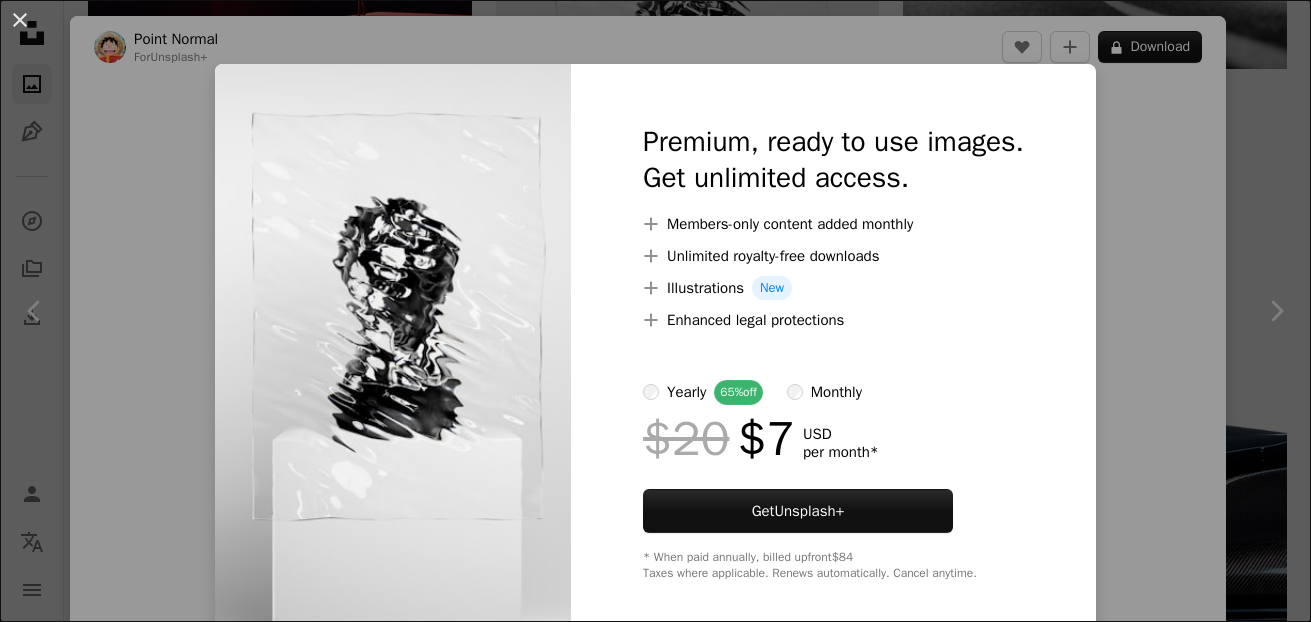 drag, startPoint x: 1230, startPoint y: 66, endPoint x: 1277, endPoint y: 121, distance: 72.34639 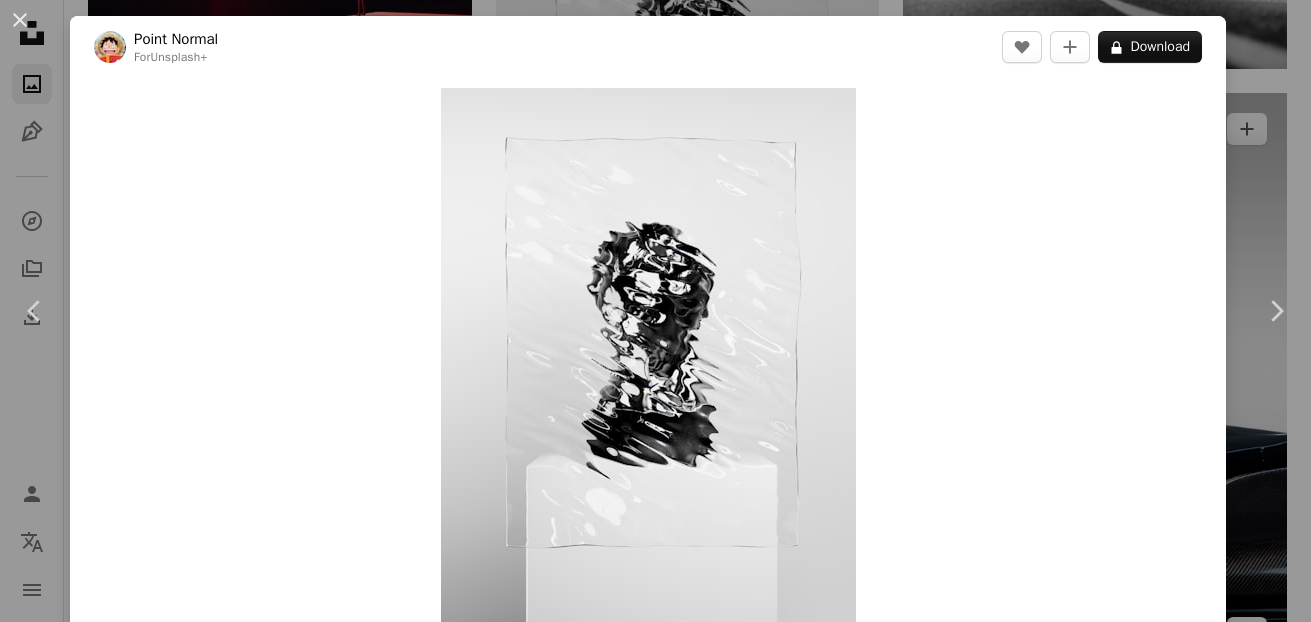 drag, startPoint x: 1224, startPoint y: 92, endPoint x: 1237, endPoint y: 107, distance: 19.849434 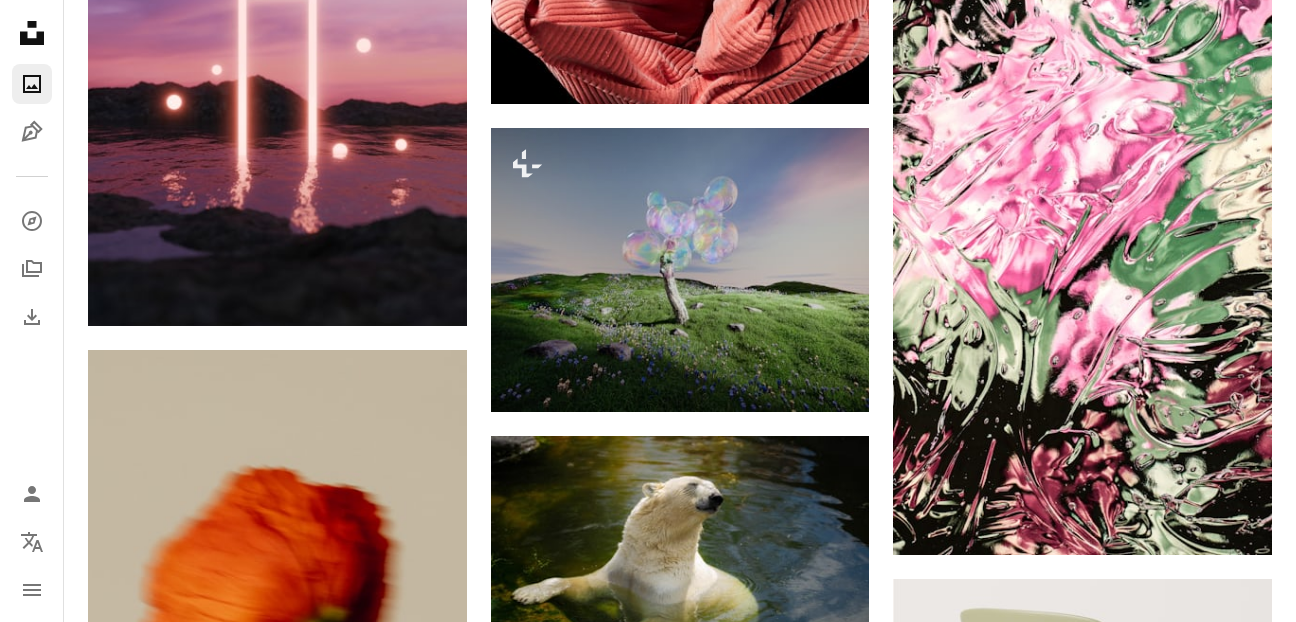 scroll, scrollTop: 5800, scrollLeft: 0, axis: vertical 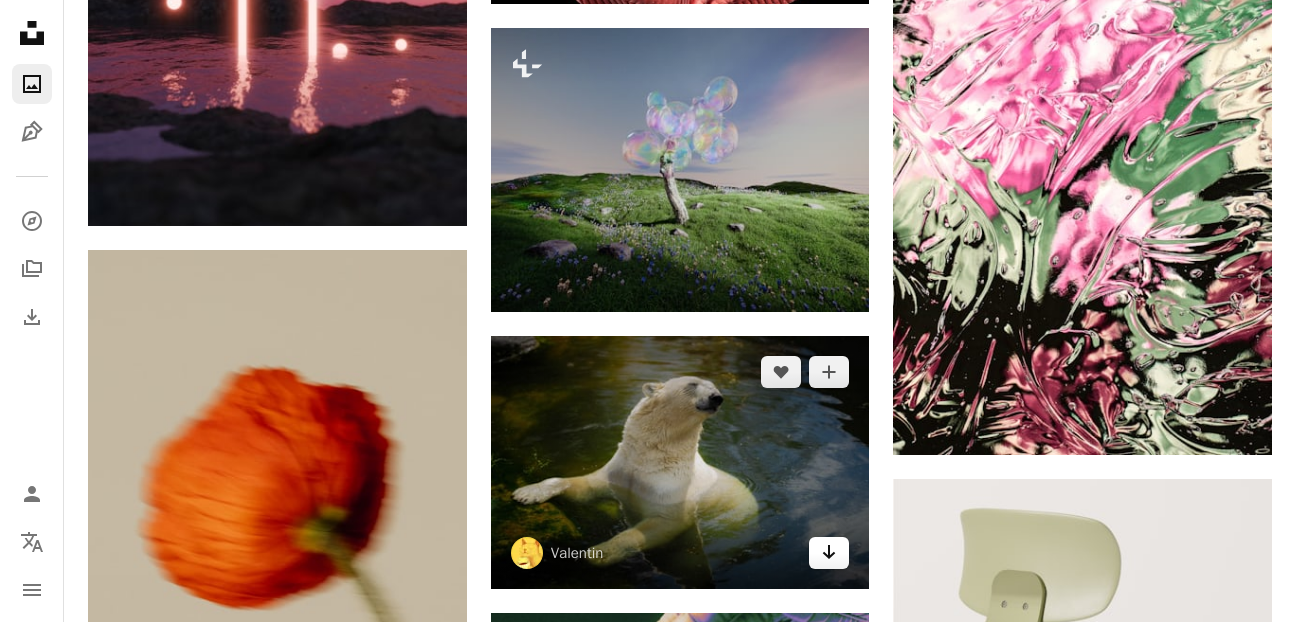 click on "Arrow pointing down" 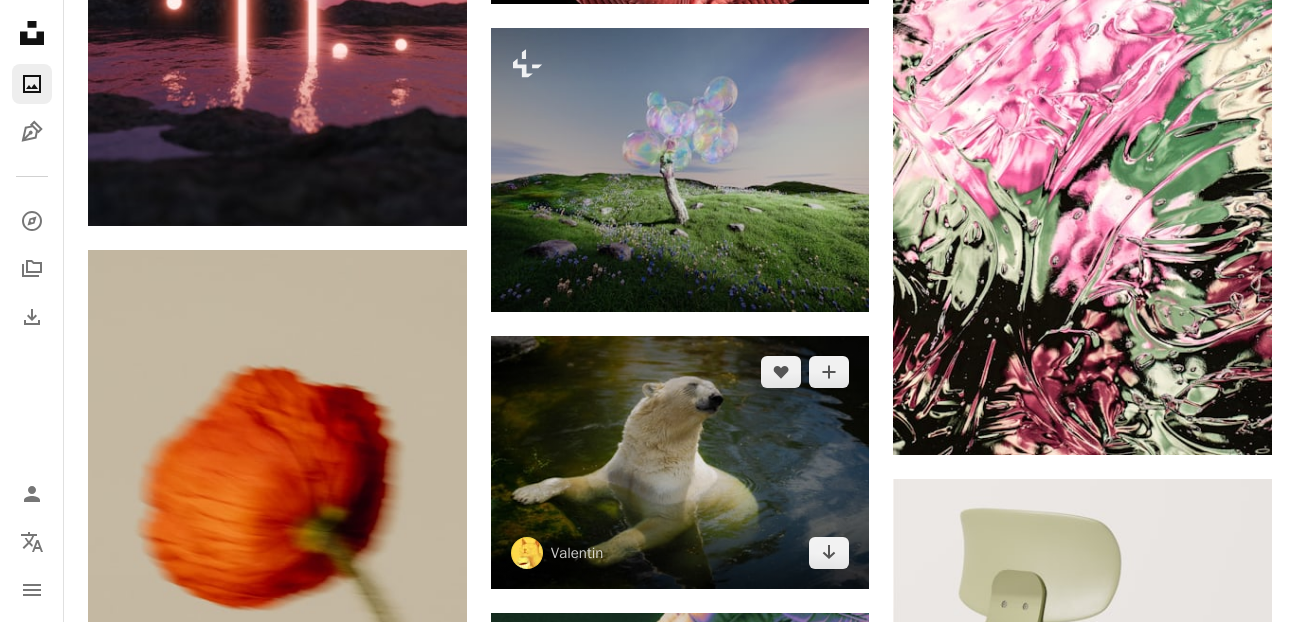 click at bounding box center (680, 462) 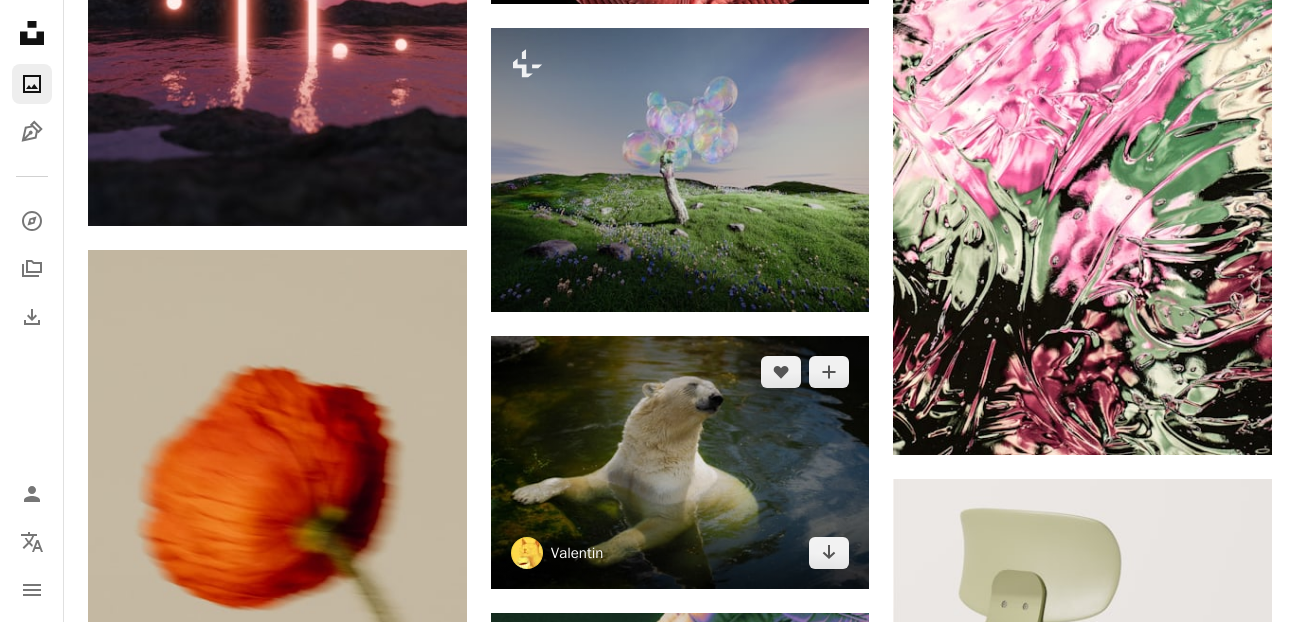 click on "Valentin" at bounding box center (577, 553) 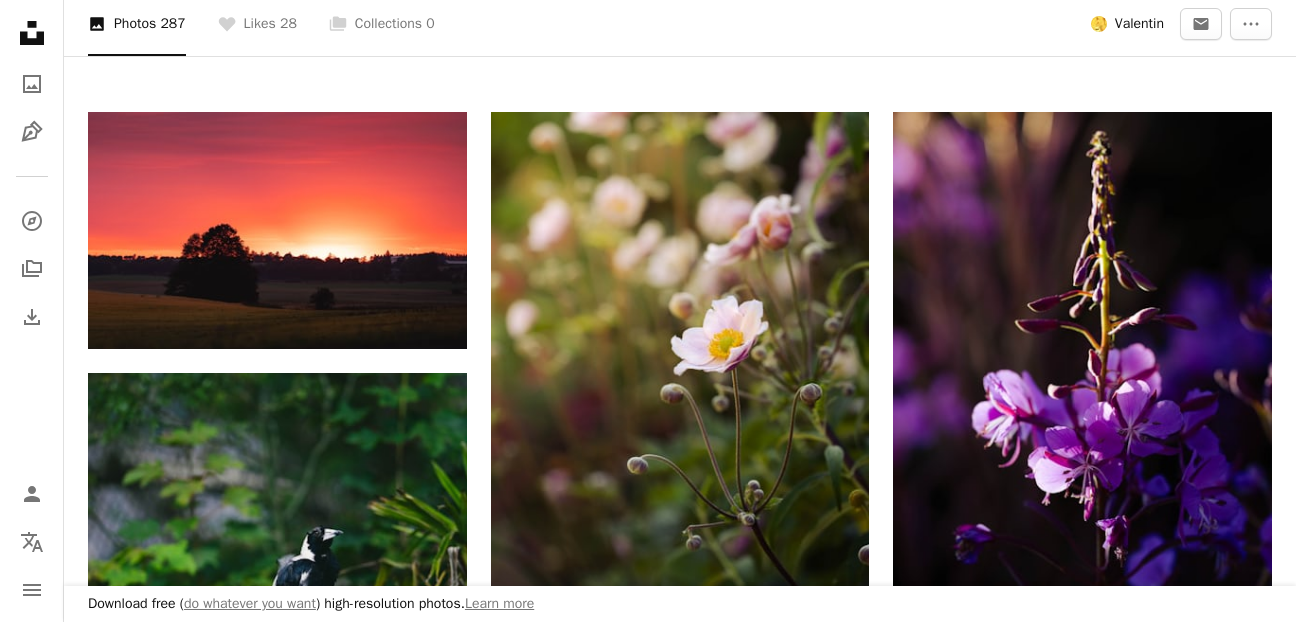 scroll, scrollTop: 0, scrollLeft: 0, axis: both 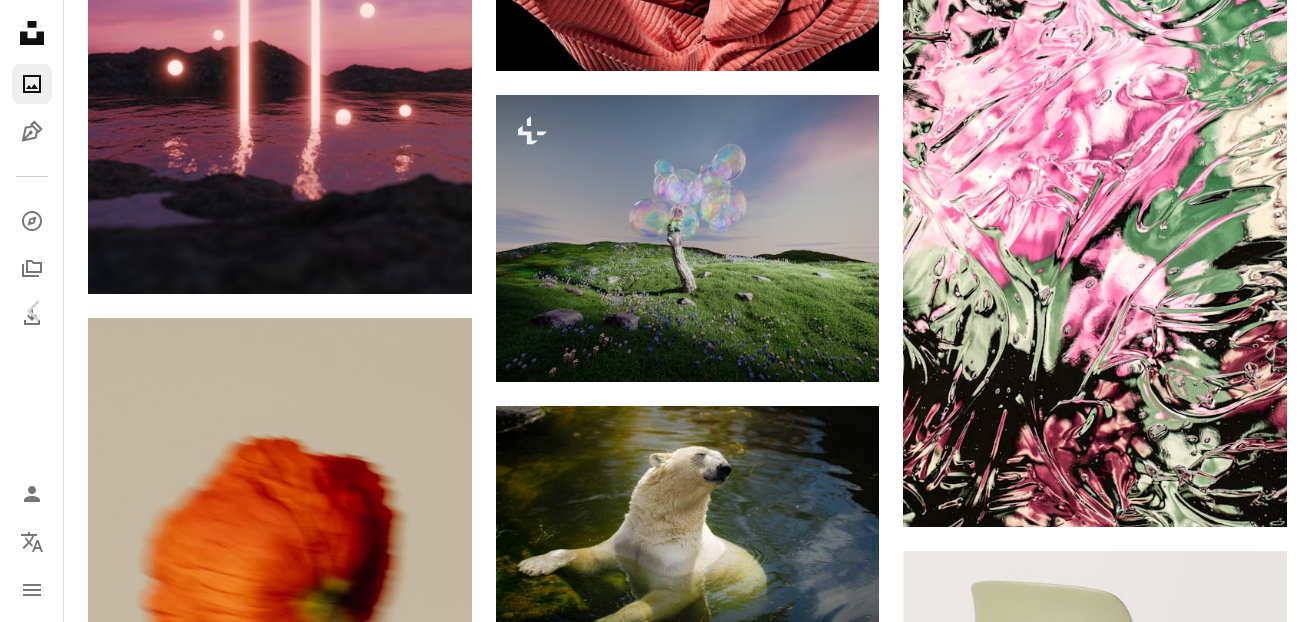 click on "Info" at bounding box center (1128, 3639) 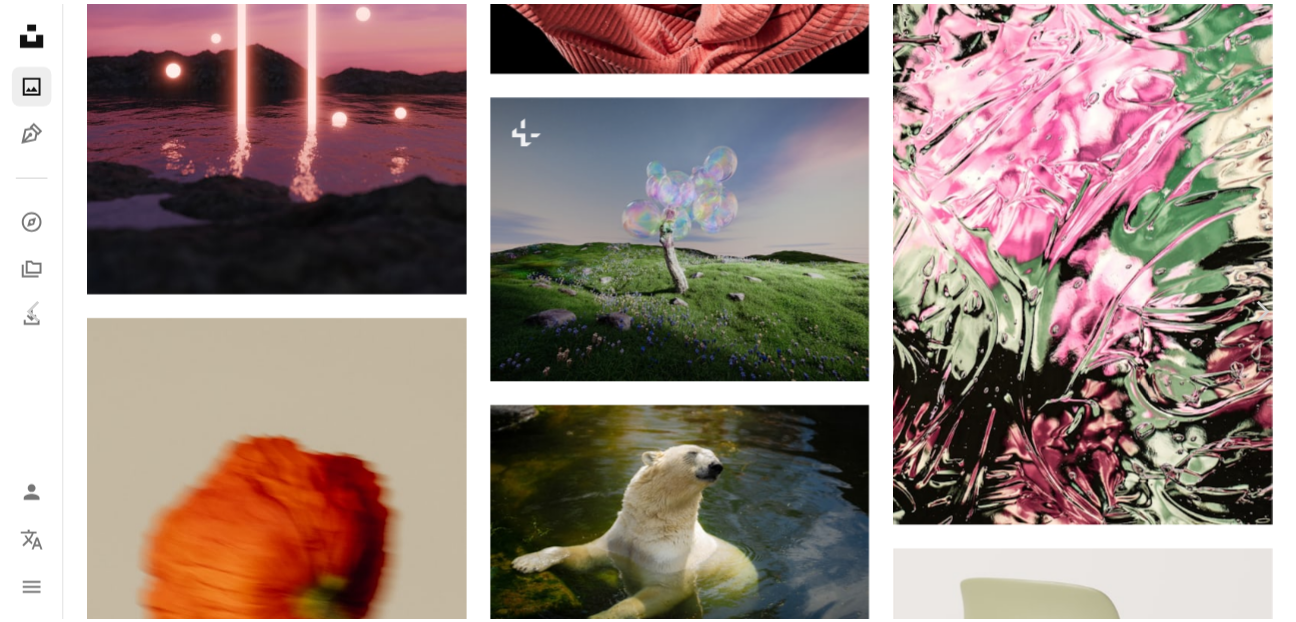 scroll, scrollTop: 0, scrollLeft: 0, axis: both 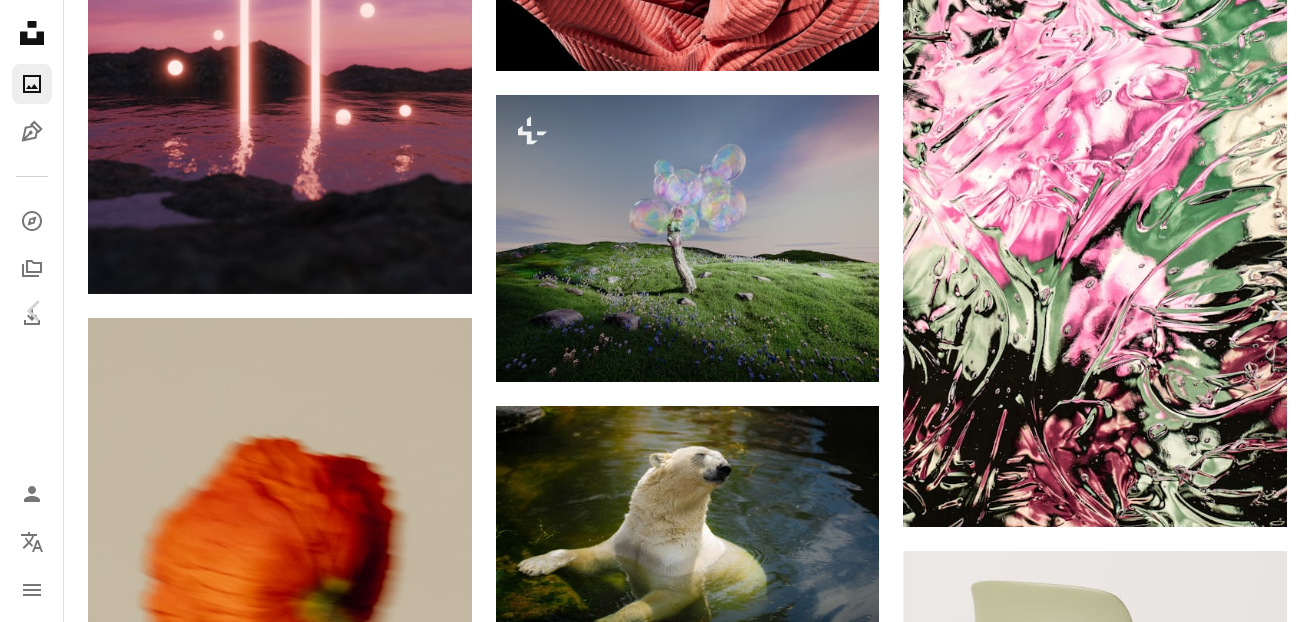 click on "An X shape" at bounding box center (20, 20) 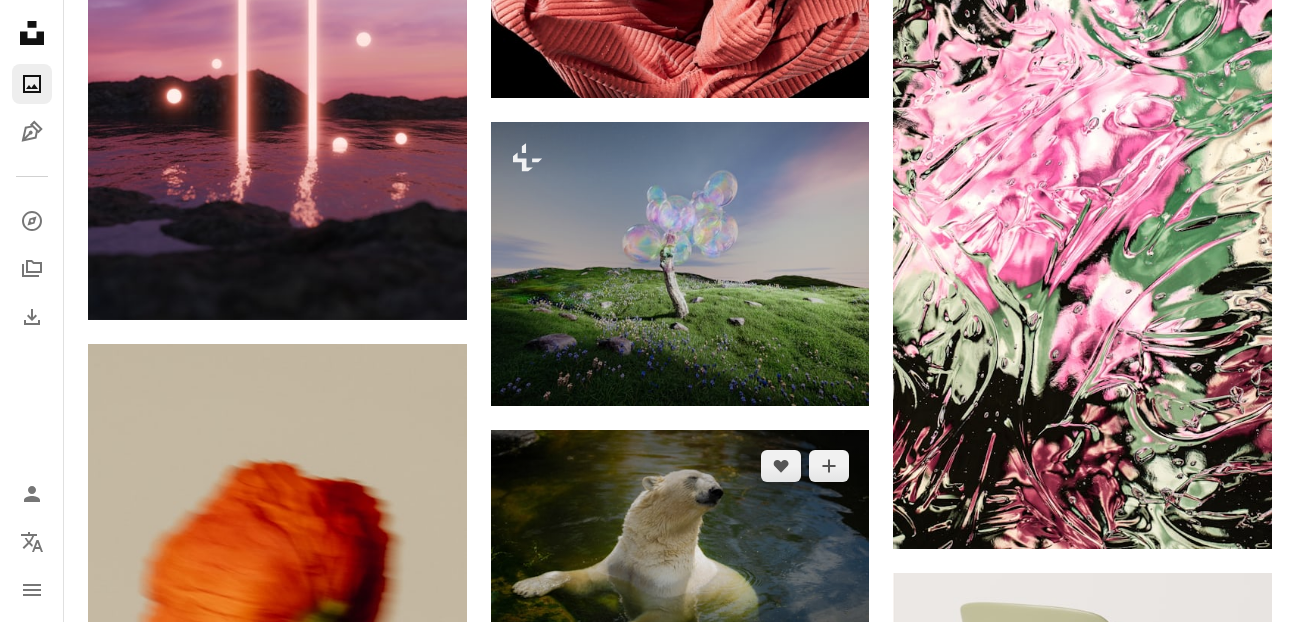 scroll, scrollTop: 5800, scrollLeft: 0, axis: vertical 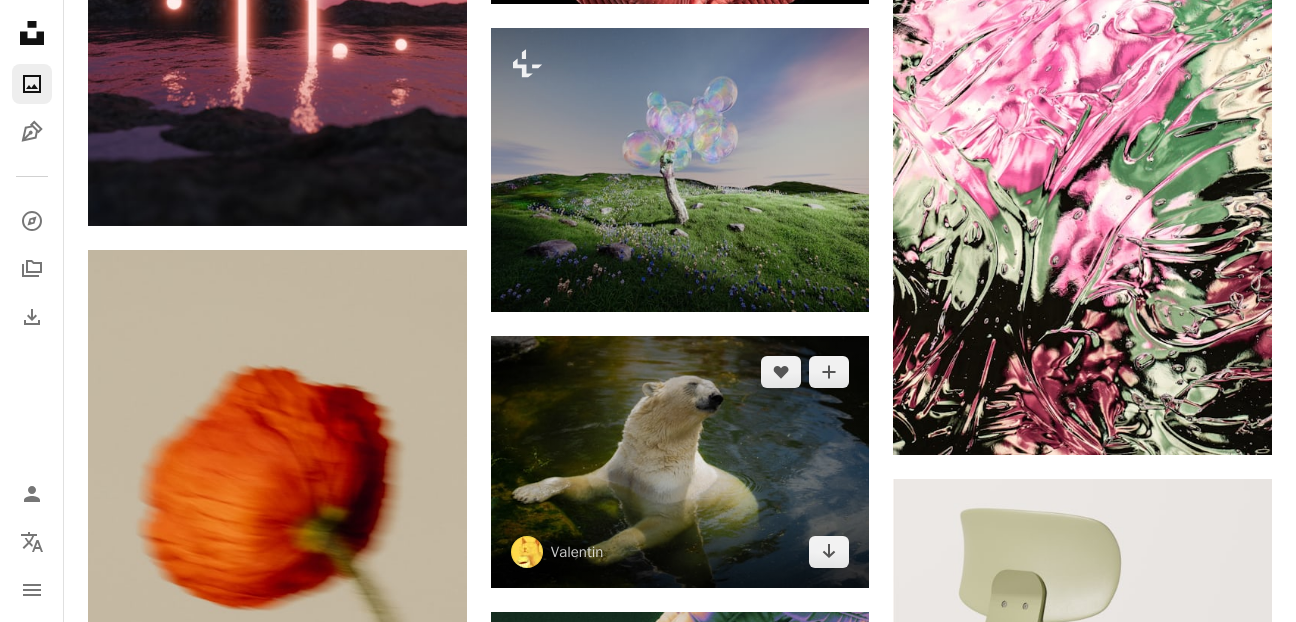 click at bounding box center (680, 462) 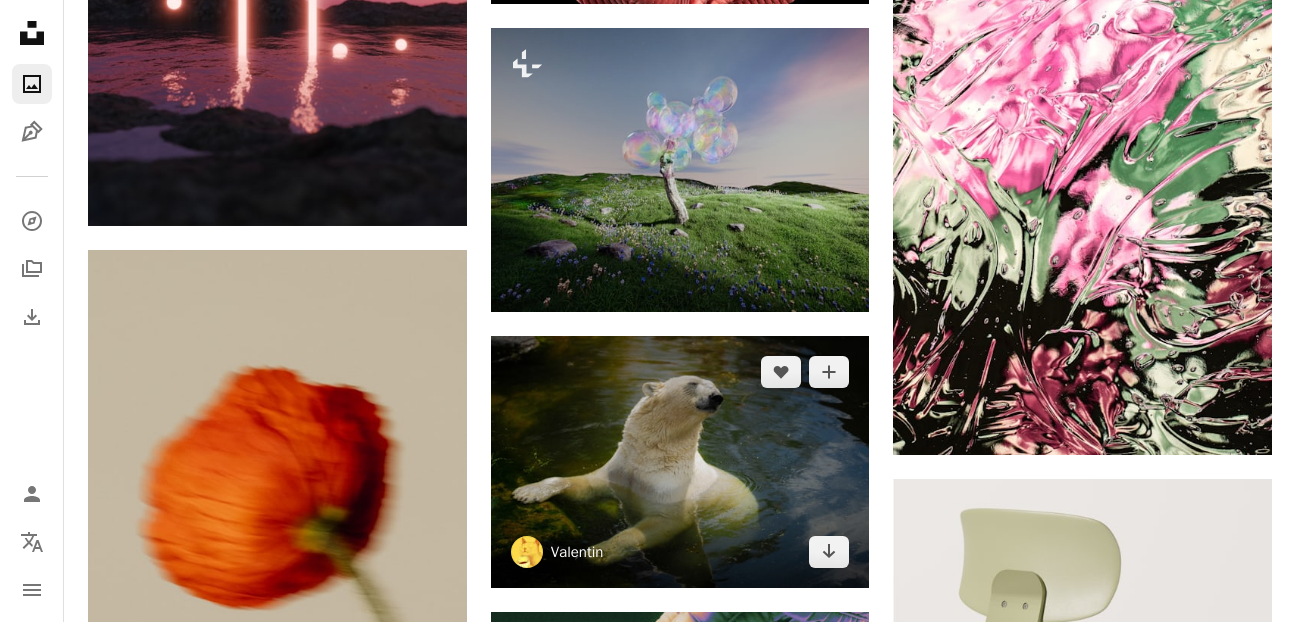 click on "Valentin" at bounding box center [577, 552] 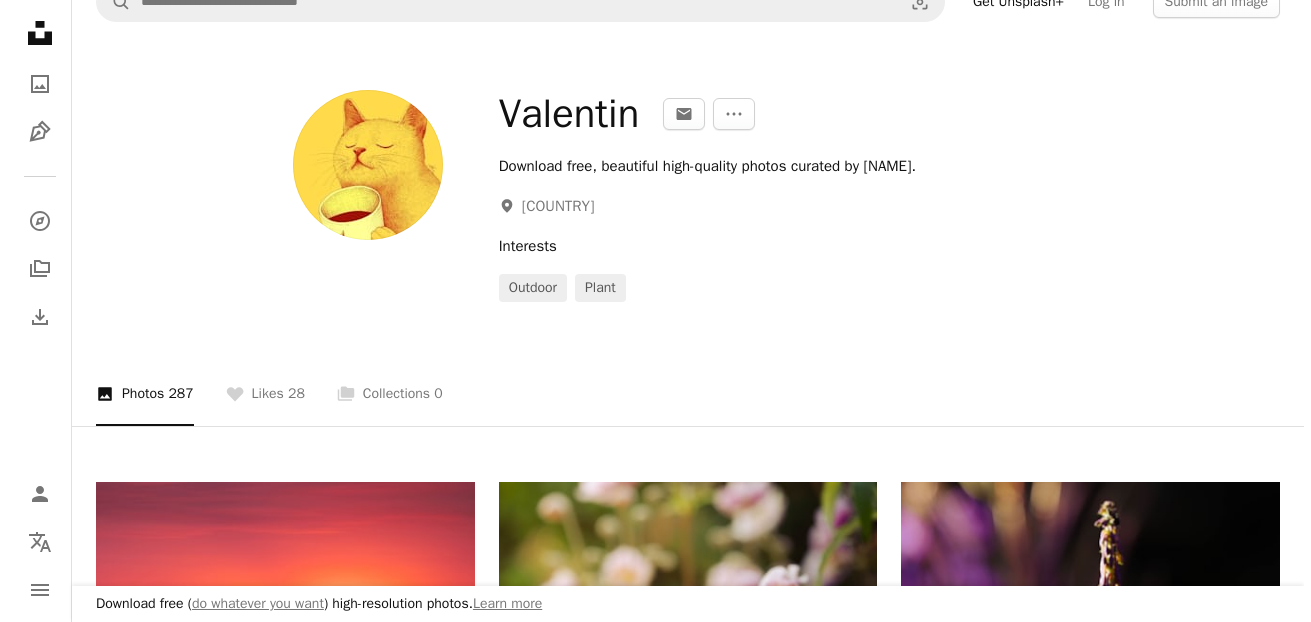 scroll, scrollTop: 0, scrollLeft: 0, axis: both 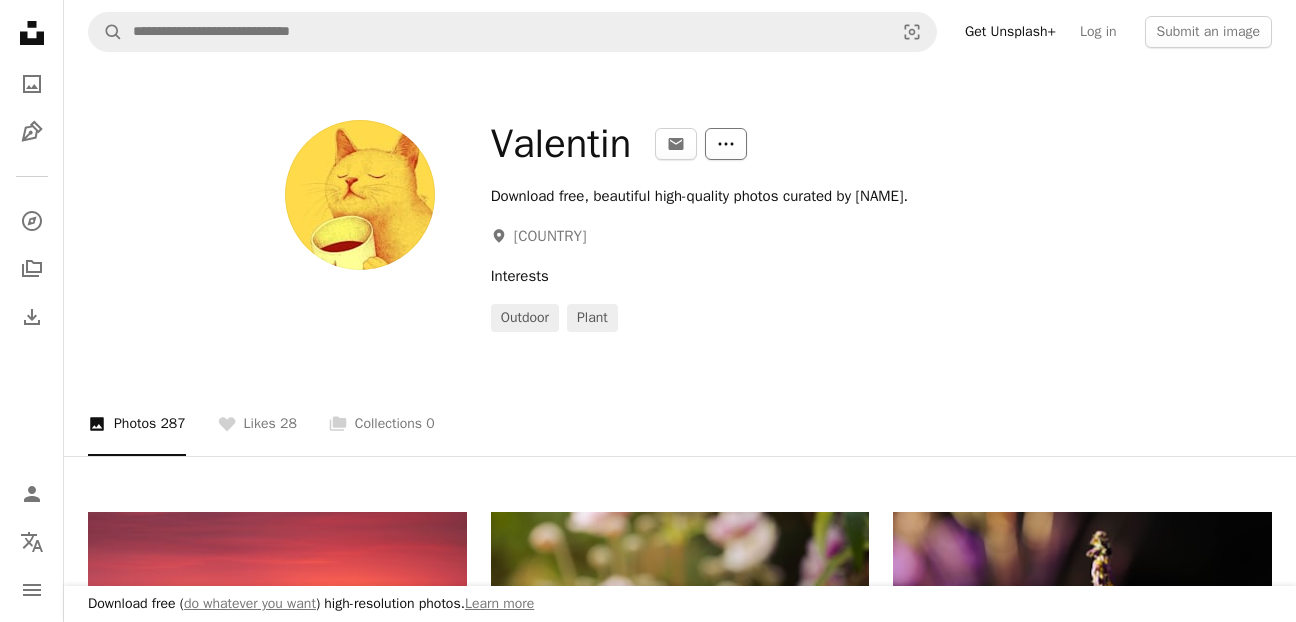 click 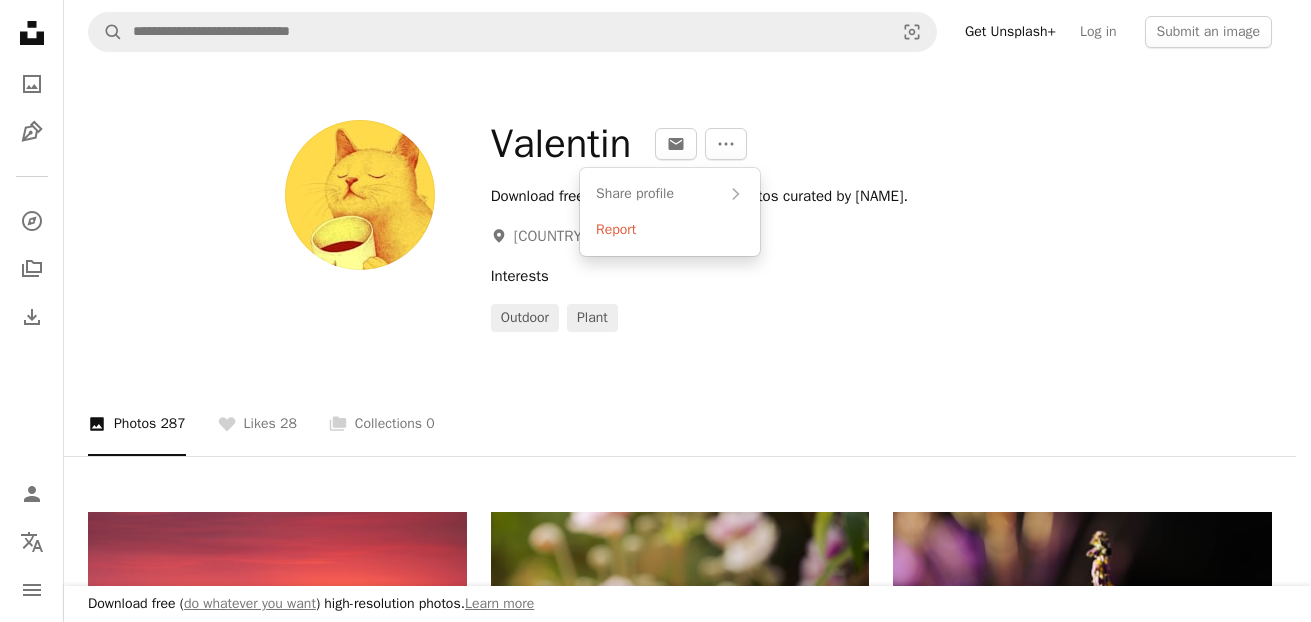click on "Download free ( do whatever you want ) high-resolution photos.  Learn more Unsplash logo Unsplash Home A photo Pen Tool A compass A stack of folders Download Person Localization icon navigation menu A magnifying glass Visual search Get Unsplash+ Log in Submit an image [NAME] An envelope More Actions Download free, beautiful high-quality photos curated by [NAME]. A map marker [COUNTRY] Interests outdoor plant A photo Photos   287 A heart Likes   28 A stack of folders Collections   0 A heart A plus sign [NAME] Arrow pointing down A heart A plus sign [NAME] Arrow pointing down A heart A plus sign [NAME] Arrow pointing down A heart A plus sign [NAME] Arrow pointing down A heart A plus sign [NAME] Arrow pointing down A heart A plus sign [NAME] Arrow pointing down A heart A plus sign [NAME] Arrow pointing down A heart A plus sign [NAME] Arrow pointing down A heart A plus sign [NAME] A heart plant" at bounding box center [648, 311] 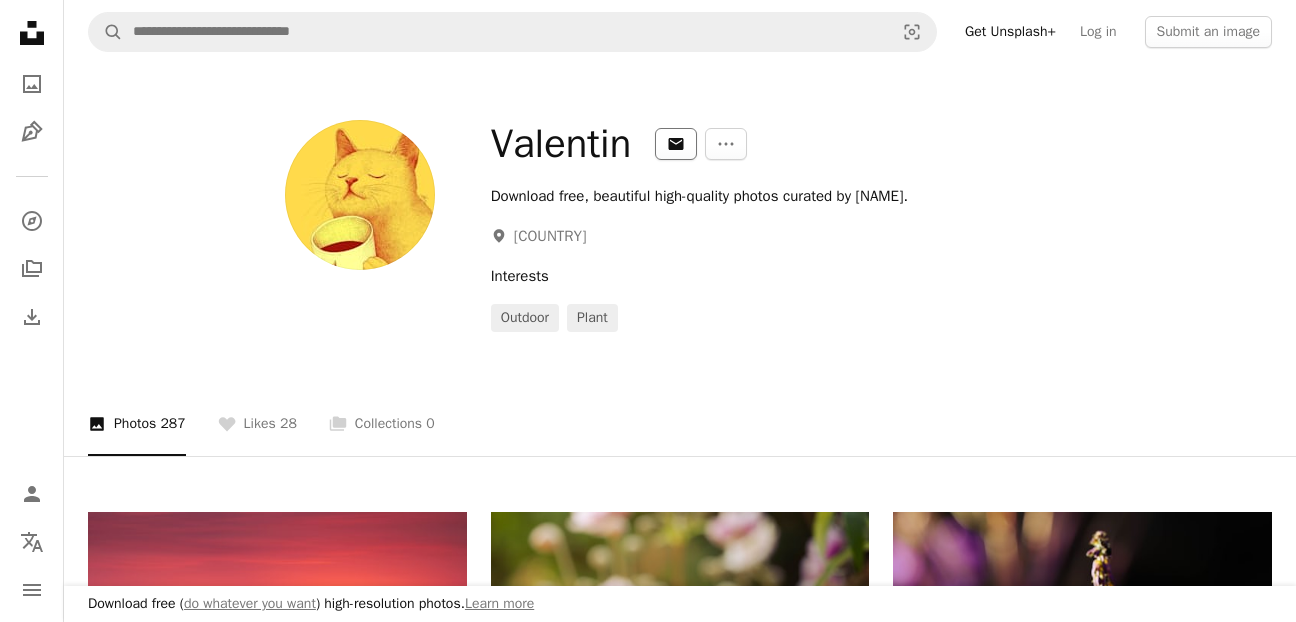 click 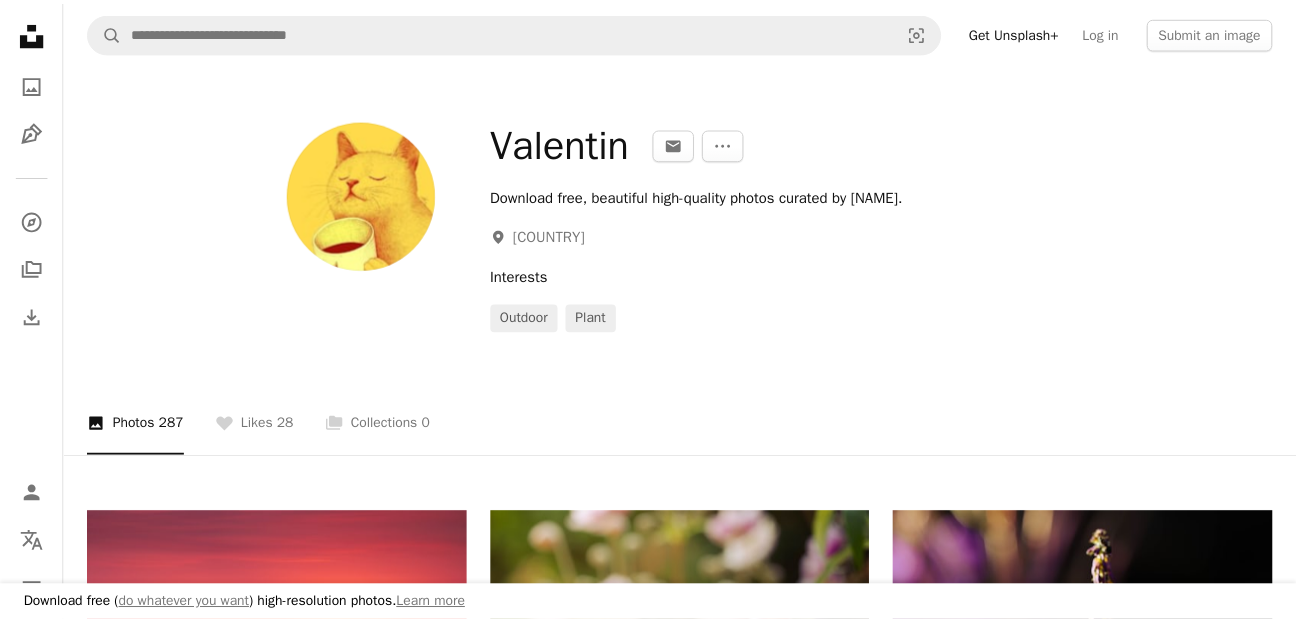 scroll, scrollTop: 0, scrollLeft: 0, axis: both 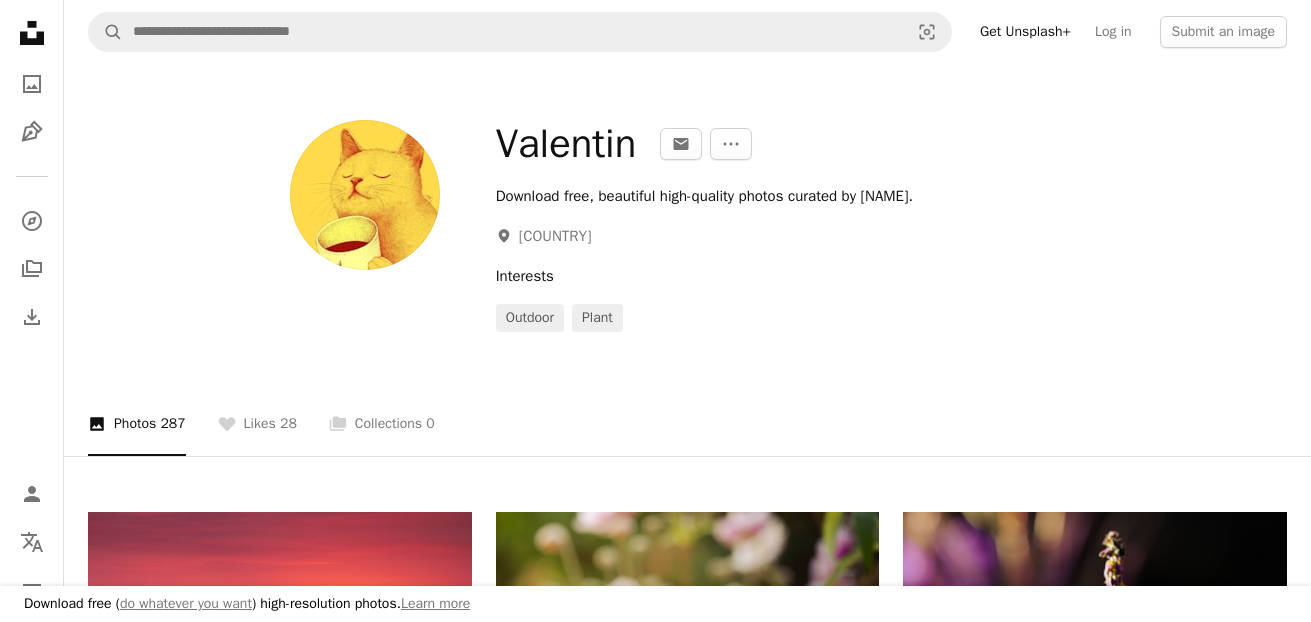 click on "First name" at bounding box center (545, 4417) 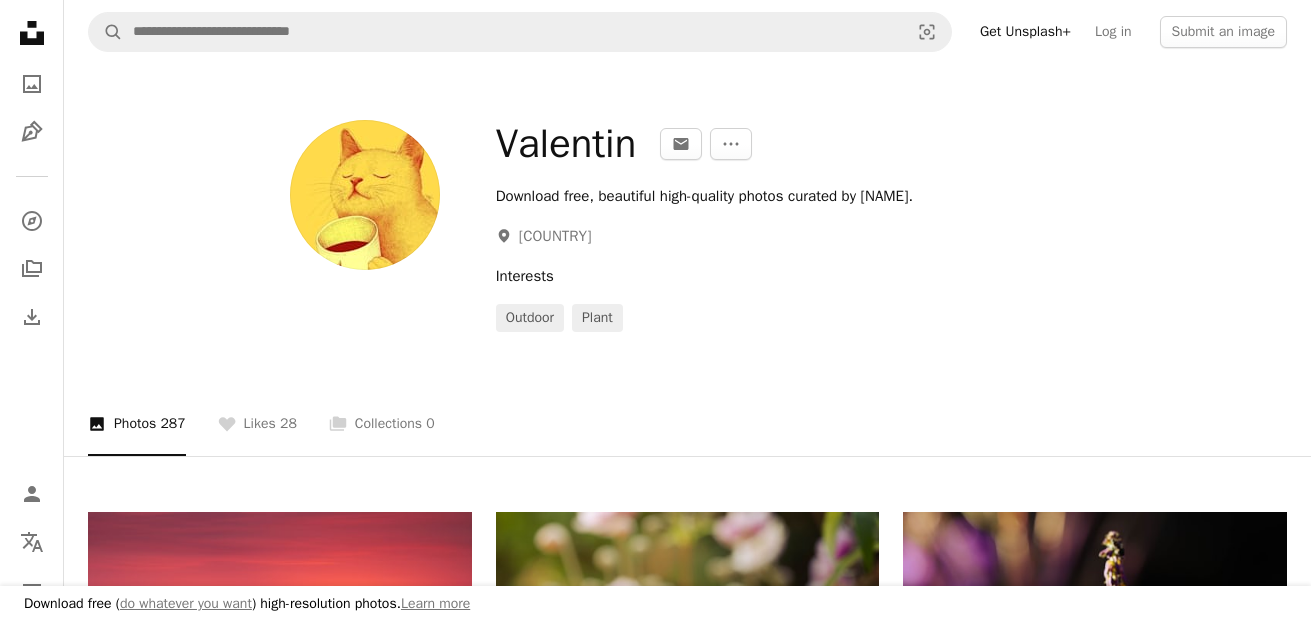 type on "**********" 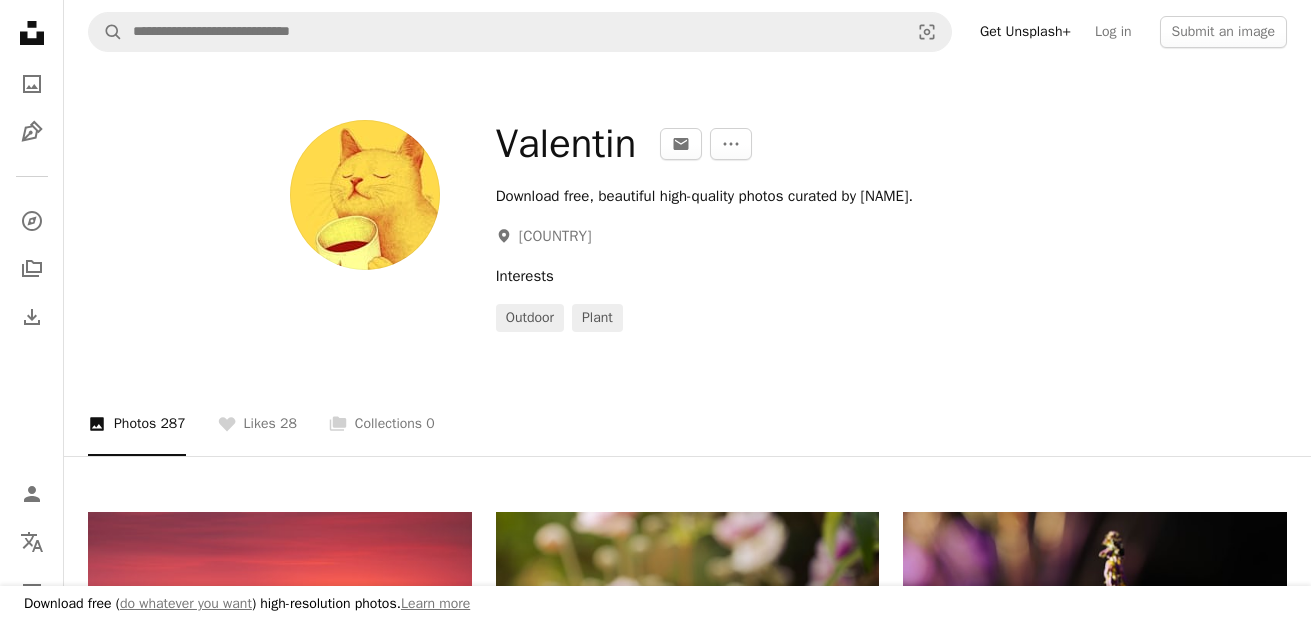 type on "*****" 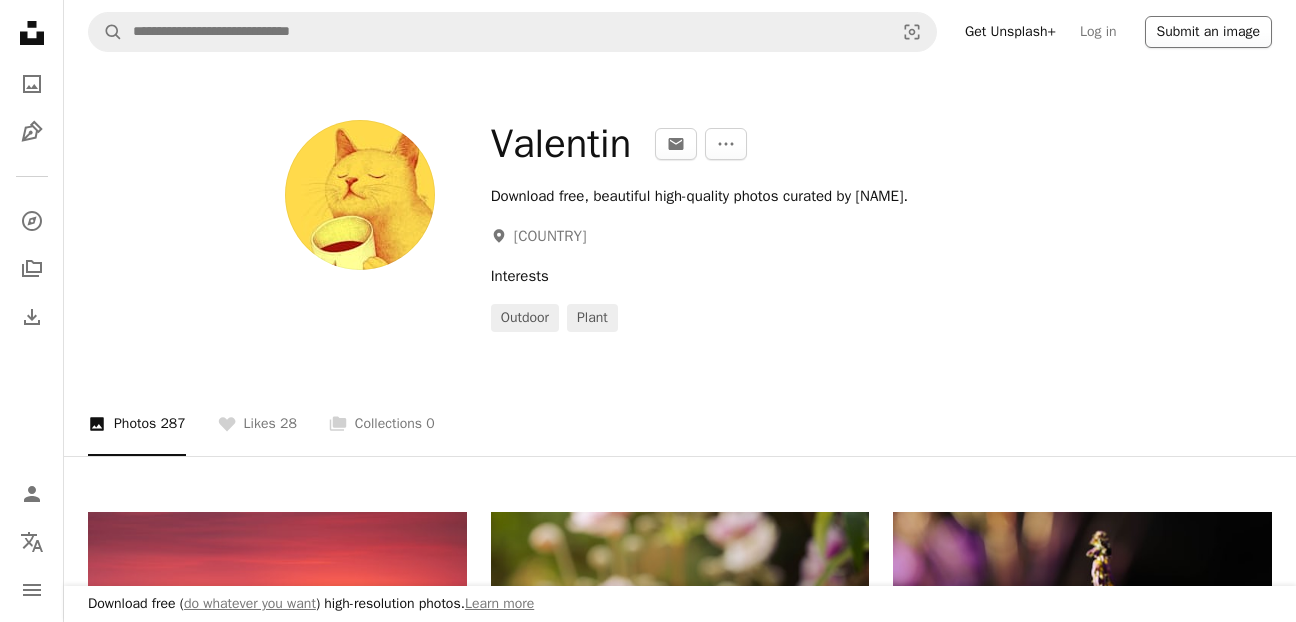 click on "Submit an image" at bounding box center (1208, 32) 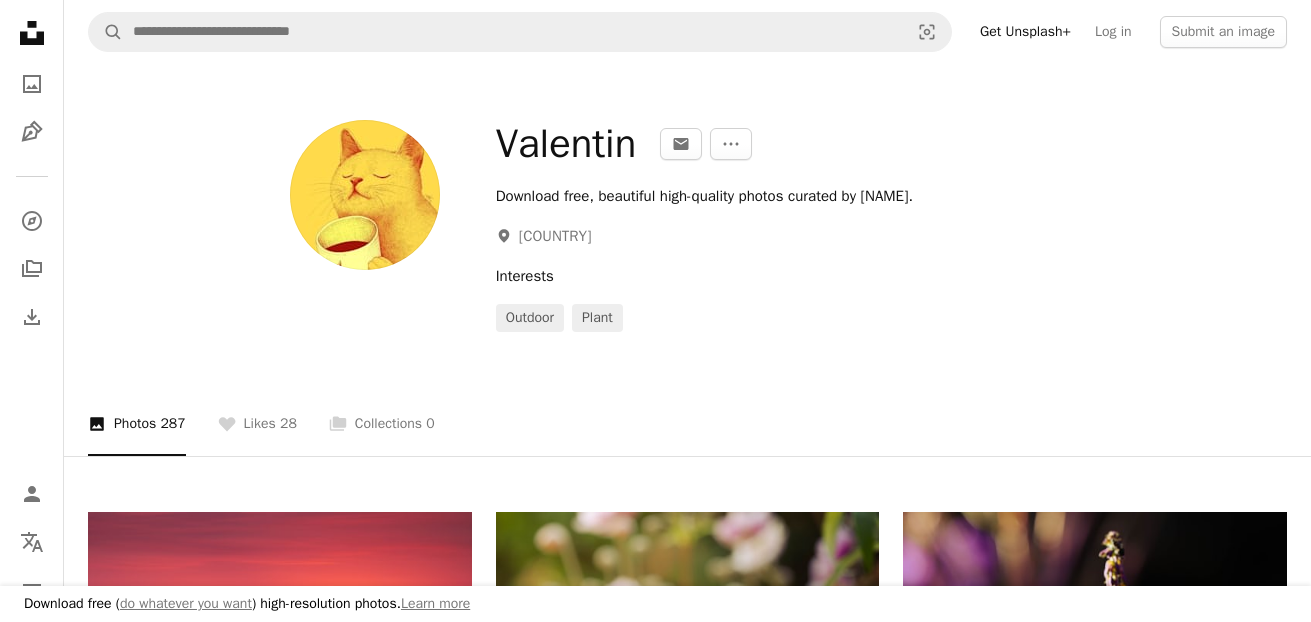 click on "An X shape Download free ( do whatever you want ) high-resolution photos.  Learn more Join Unsplash Already have an account?  Login First name Last name Email Username  (only letters, numbers and underscores) Password  (min. 8 char) Join By joining, you agree to the  Terms  and  Privacy Policy ." at bounding box center (655, 4432) 